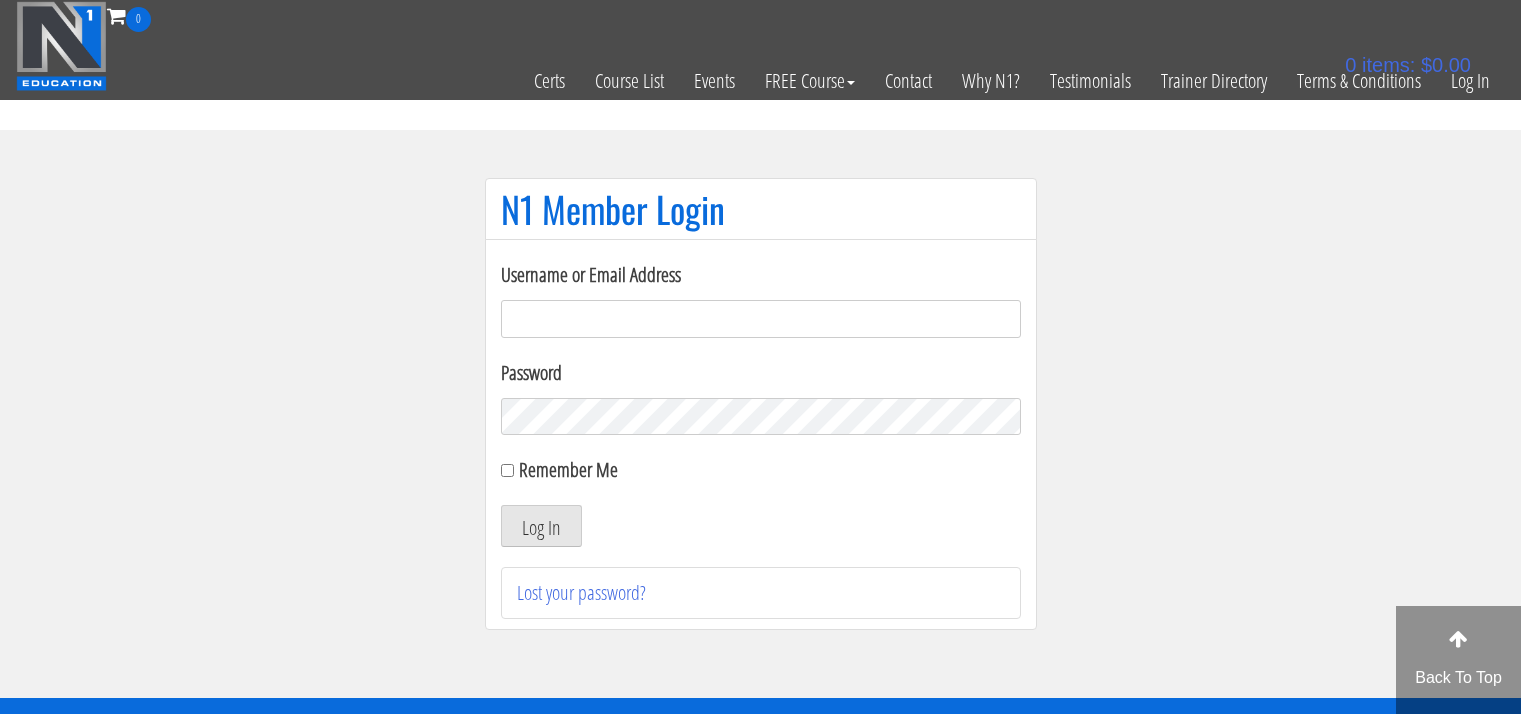 scroll, scrollTop: 0, scrollLeft: 0, axis: both 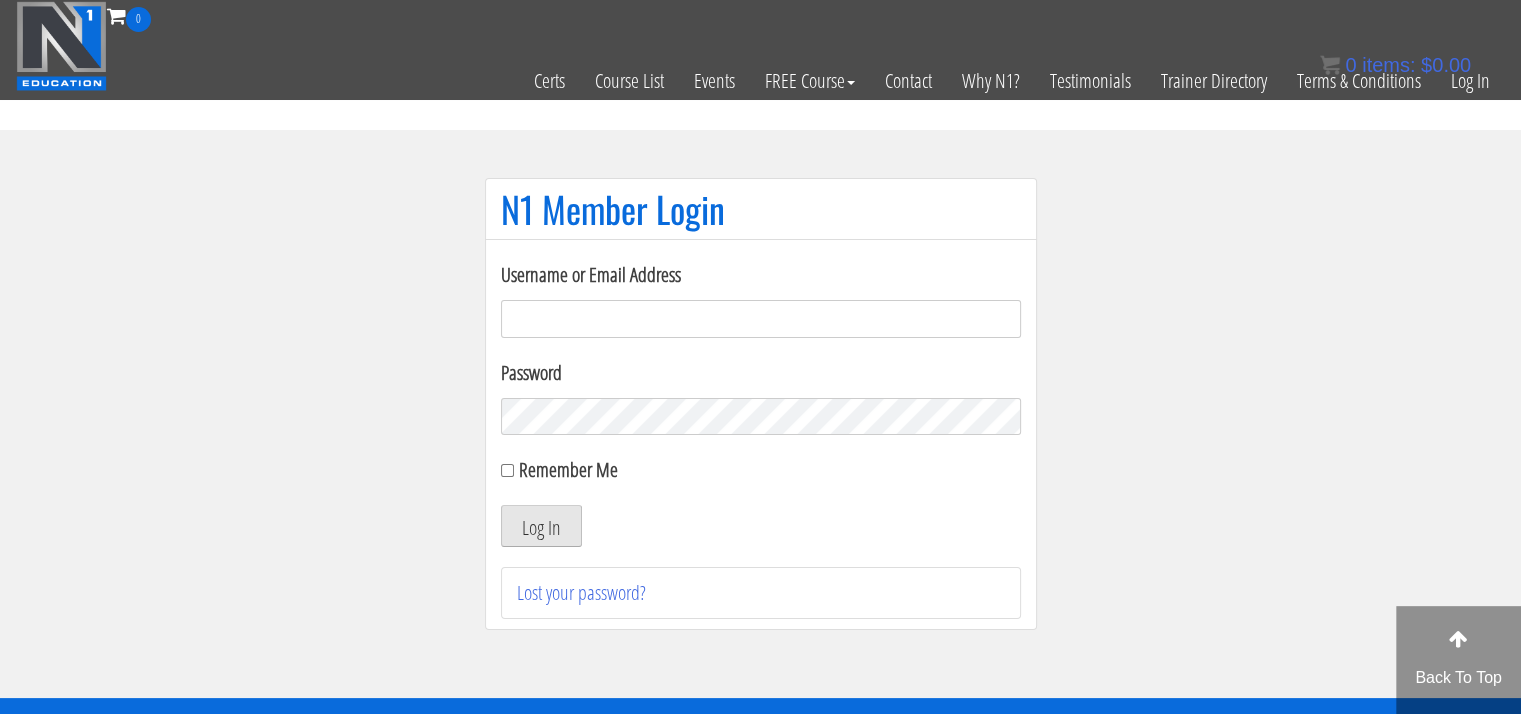 type on "[EMAIL]" 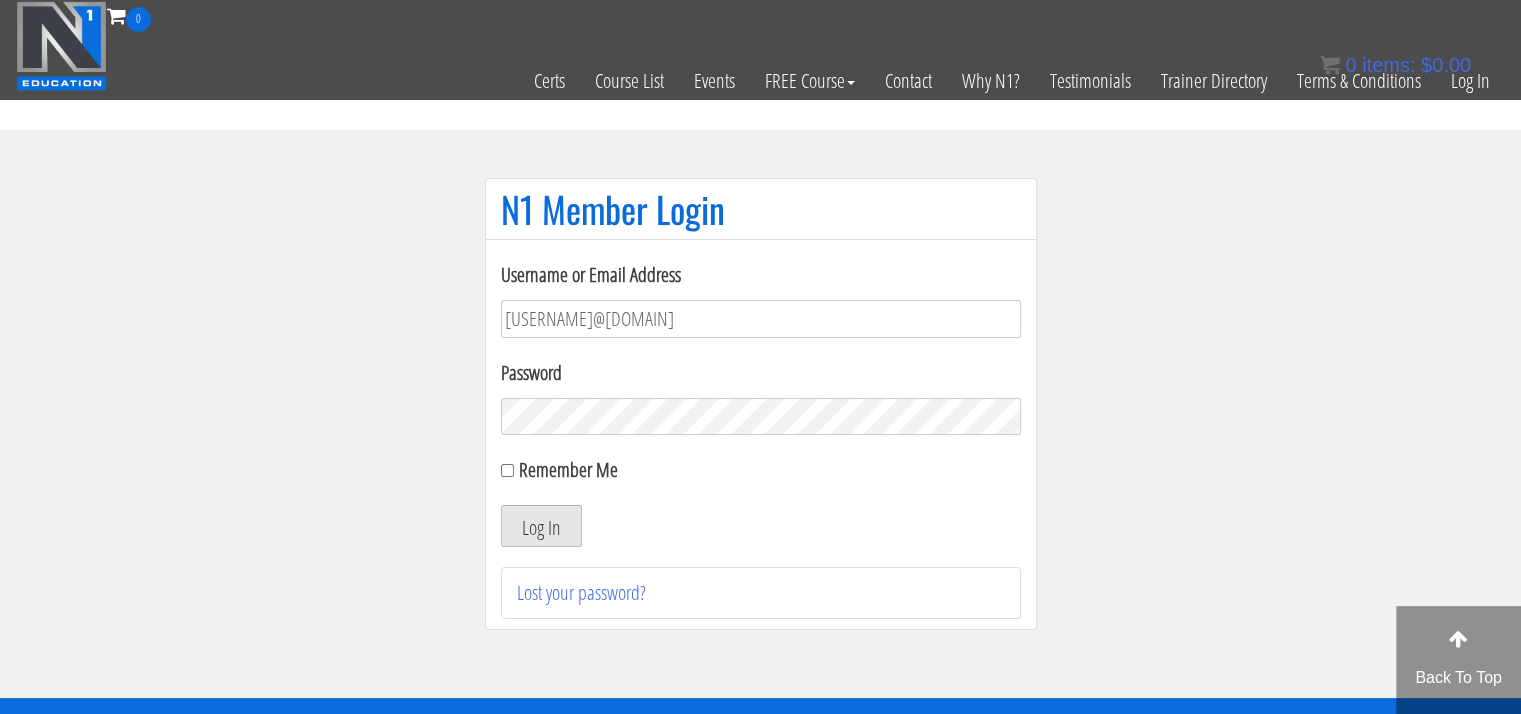 click on "Log In" at bounding box center (541, 526) 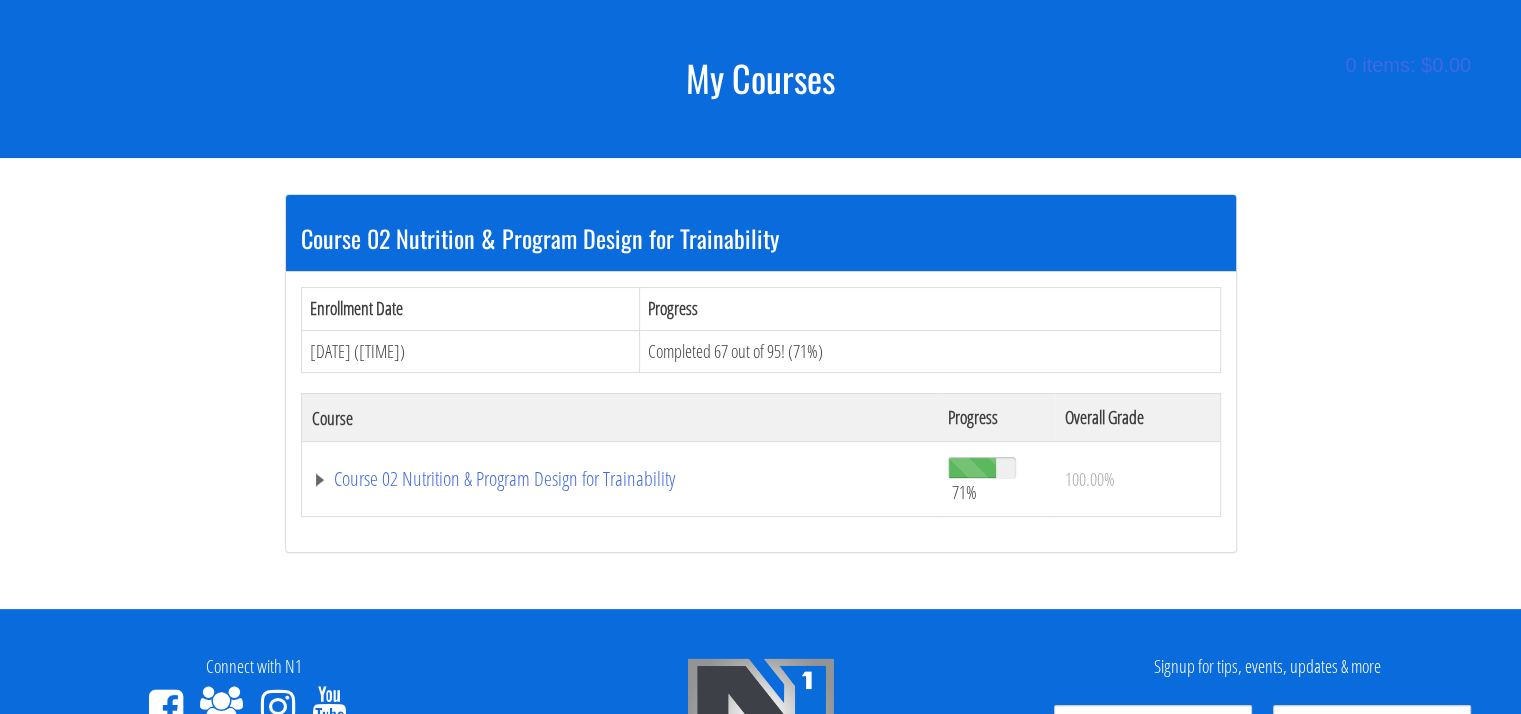 scroll, scrollTop: 300, scrollLeft: 0, axis: vertical 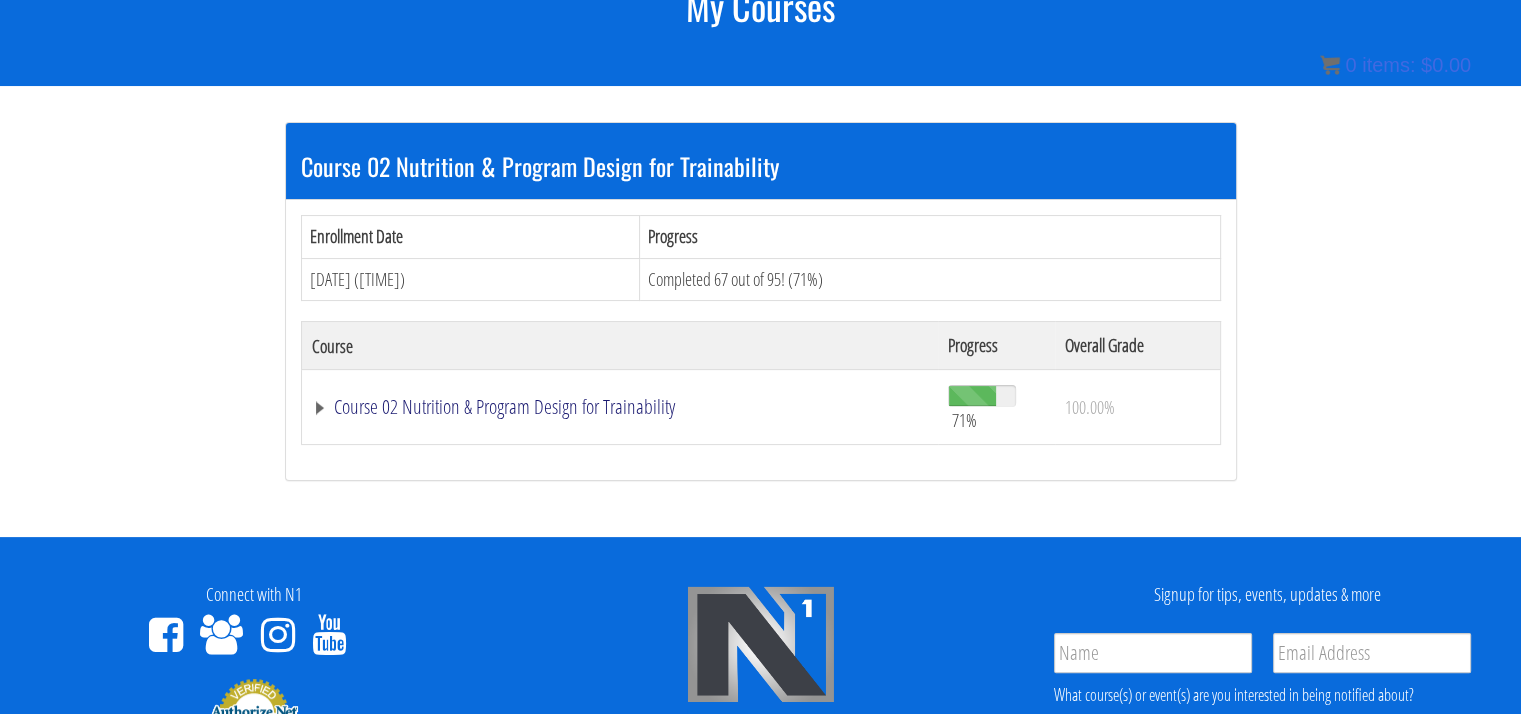 click on "Course 02 Nutrition & Program Design for Trainability" at bounding box center [620, 407] 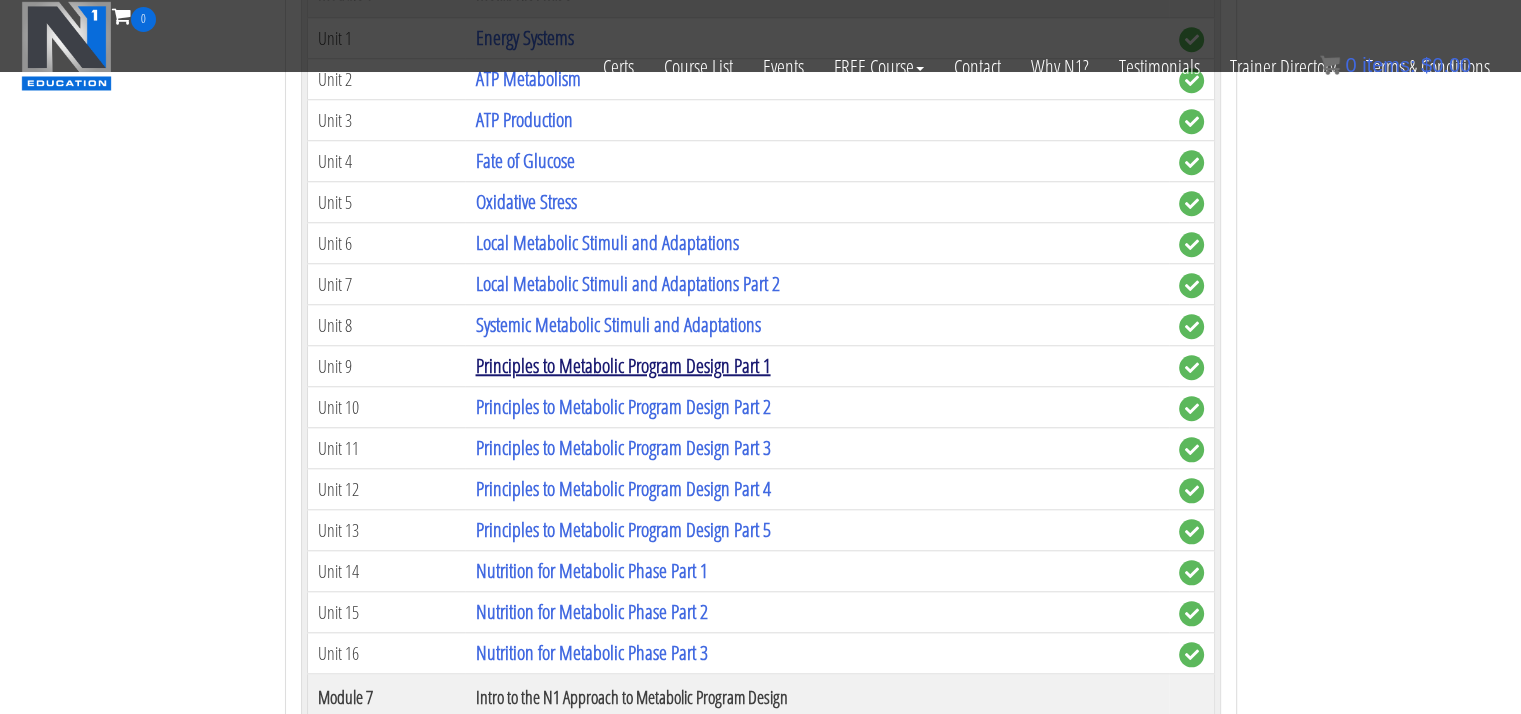 scroll, scrollTop: 1800, scrollLeft: 0, axis: vertical 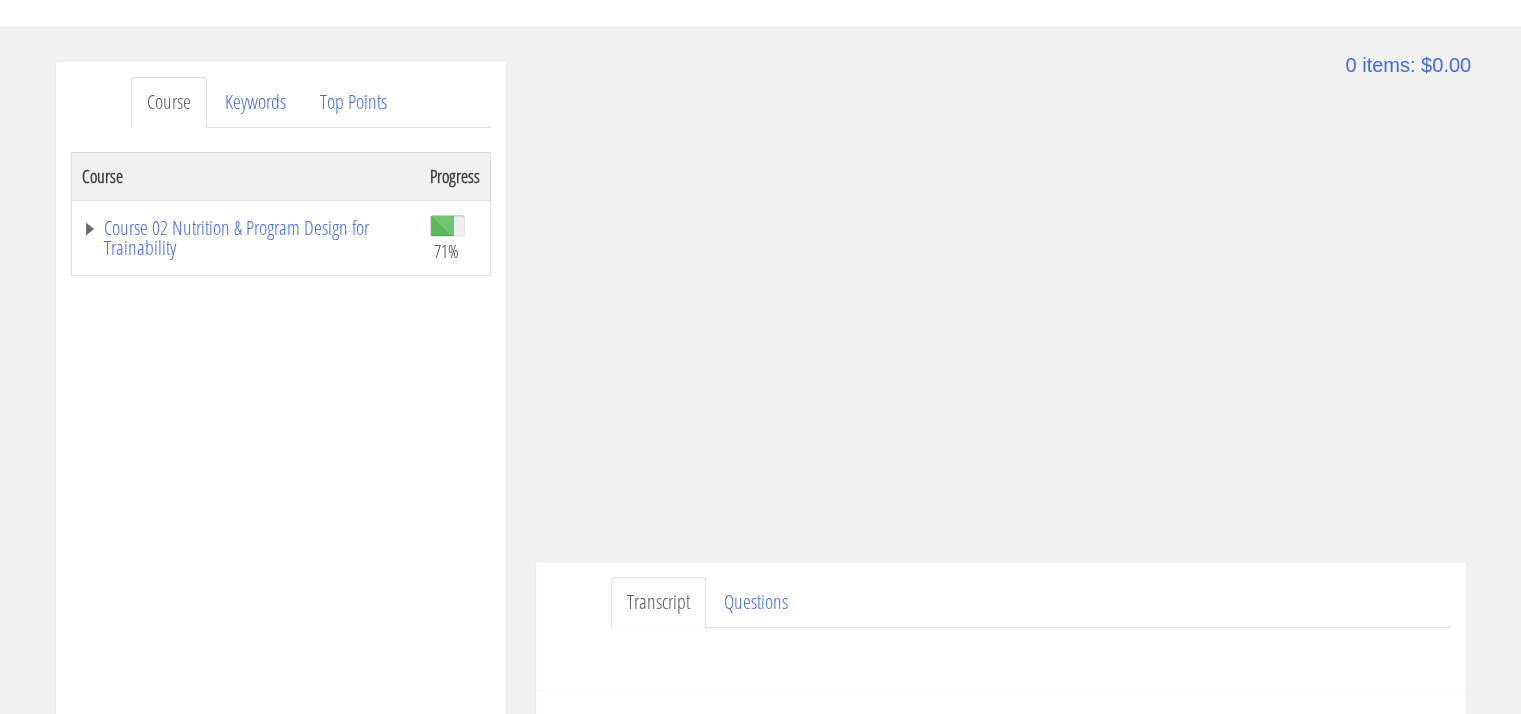 click on "Course
Keywords
Top Points
Course Progress Course 02 Nutrition & Program Design for Trainability
71%
Module 1
Introduction
Unit 1
Introduction
Unit 2
What to Expect - Course Outline
Module 2
What is Trainability
Unit 1
What is Trainability
Unit 2
Impact of Trainability
Module 3
Intro to Training Stimuli
Unit 1
Introduction to Training Stimuli
Unit 2
Principles of Adaptation" at bounding box center (281, 626) 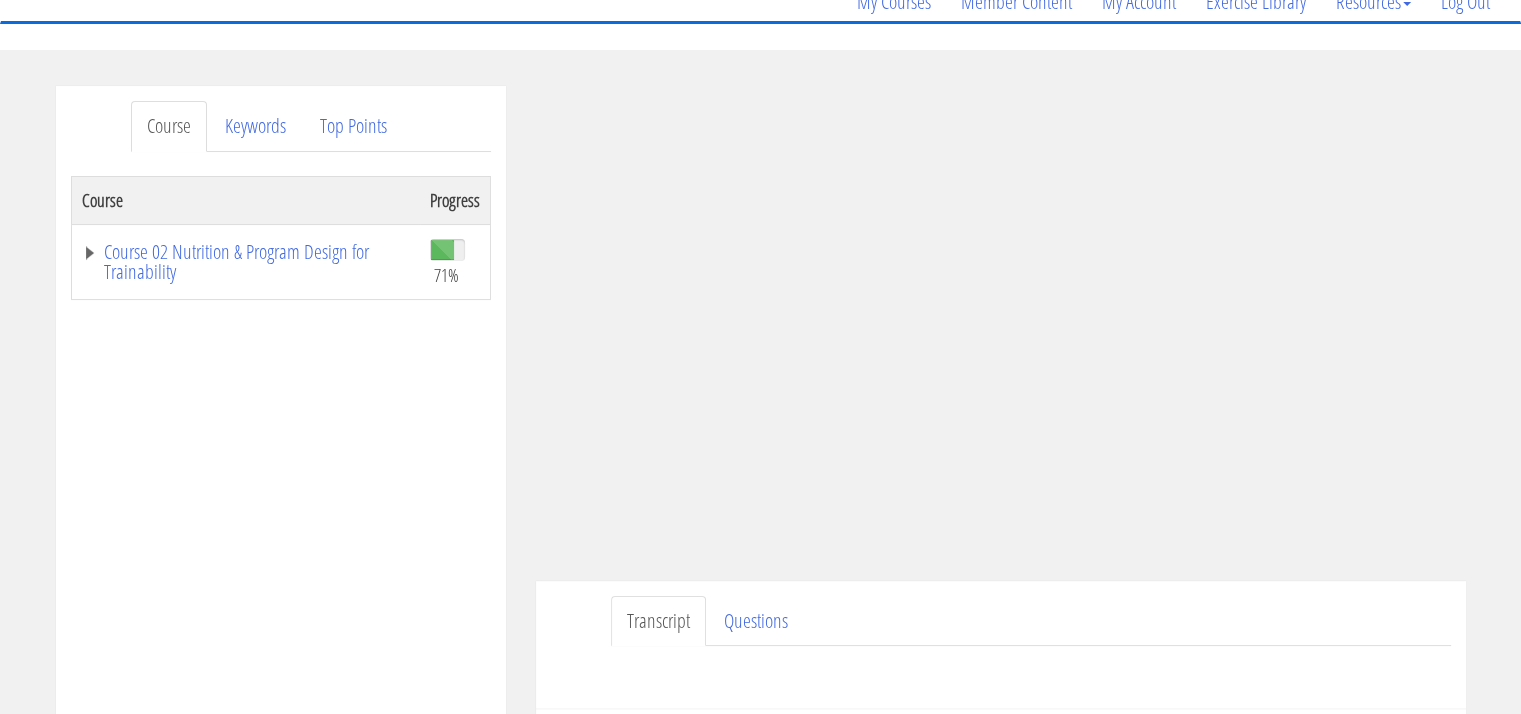 scroll, scrollTop: 200, scrollLeft: 0, axis: vertical 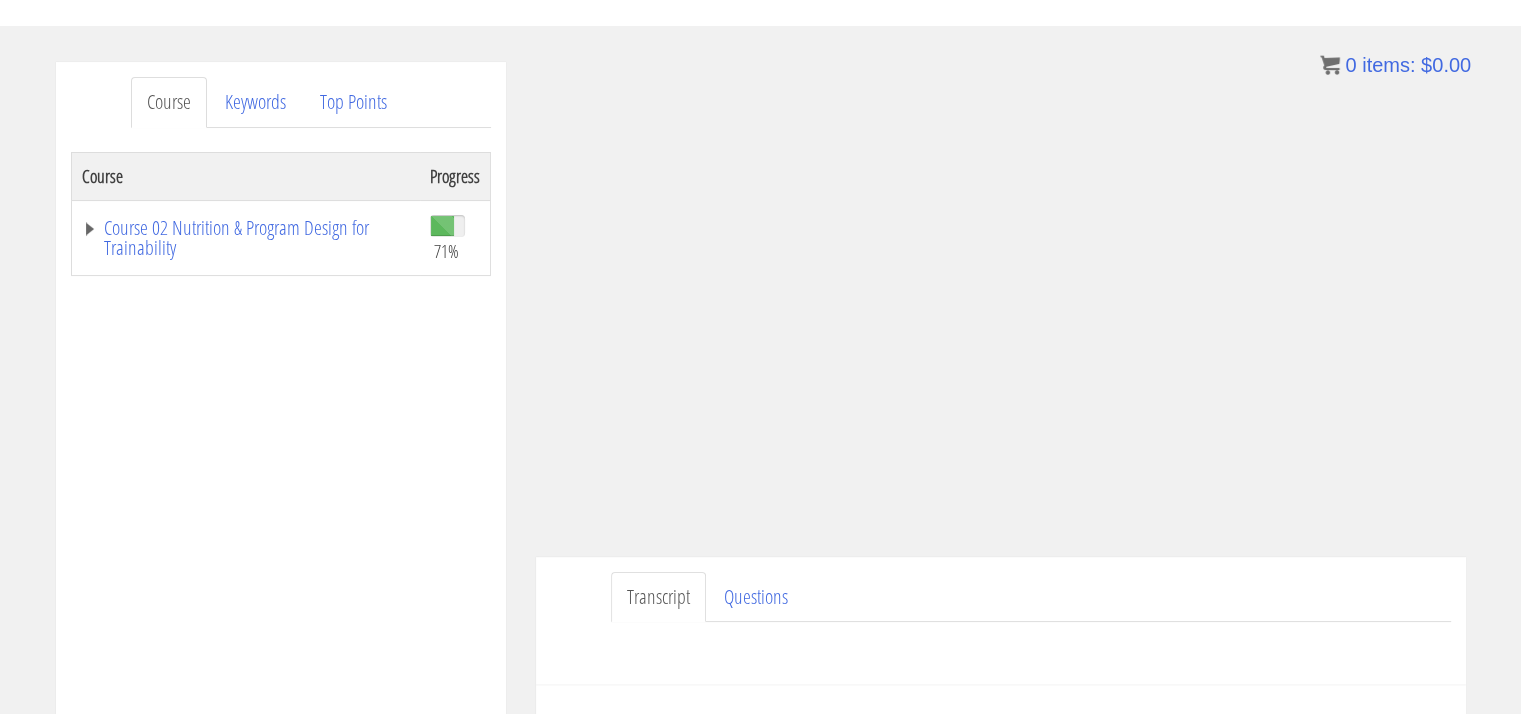 click on "Course
Keywords
Top Points
Course Progress Course 02 Nutrition & Program Design for Trainability
71%
Module 1
Introduction
Unit 1
Introduction
Unit 2
What to Expect - Course Outline
Module 2
What is Trainability
Unit 1
What is Trainability
Unit 2
Impact of Trainability
Module 3
Intro to Training Stimuli
Unit 1
Introduction to Training Stimuli
Unit 2
Principles of Adaptation" at bounding box center [281, 626] 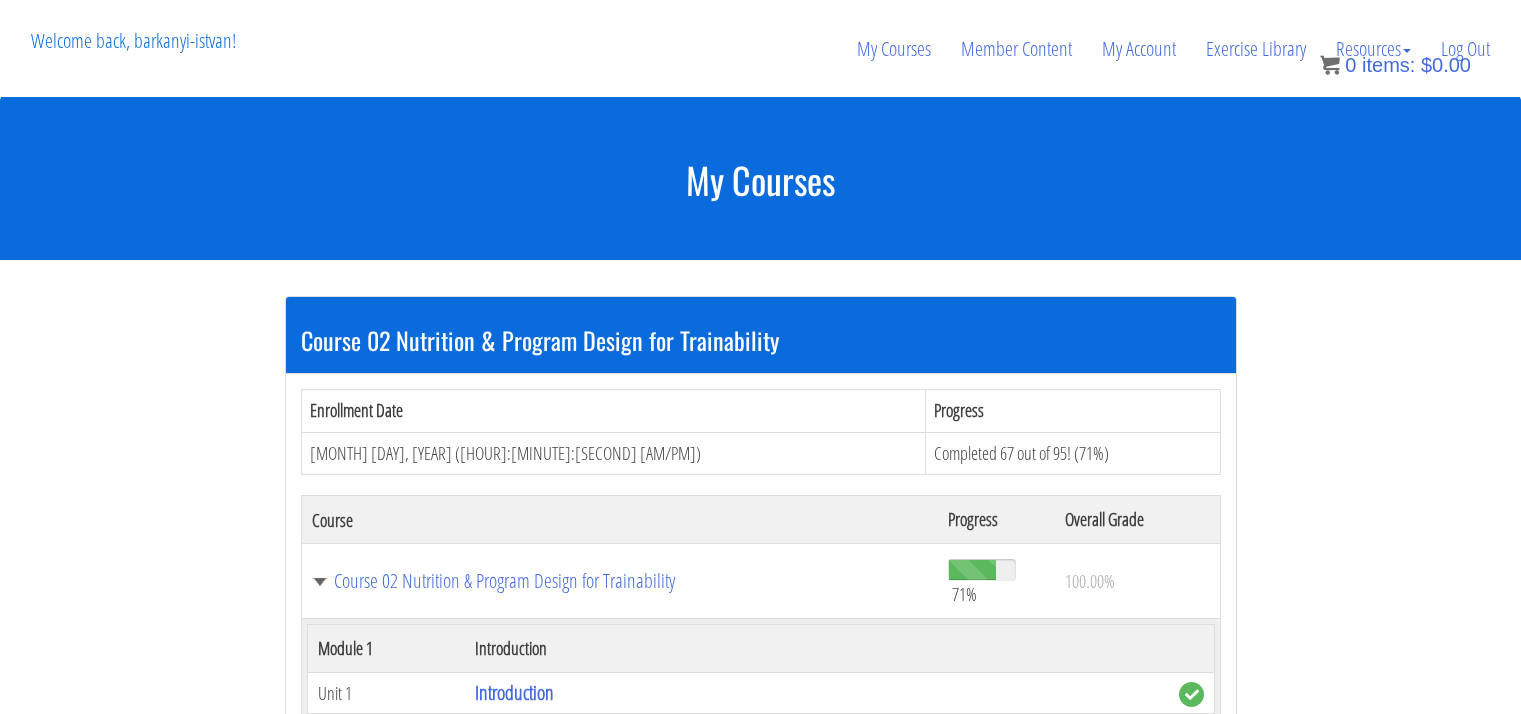scroll, scrollTop: 1800, scrollLeft: 0, axis: vertical 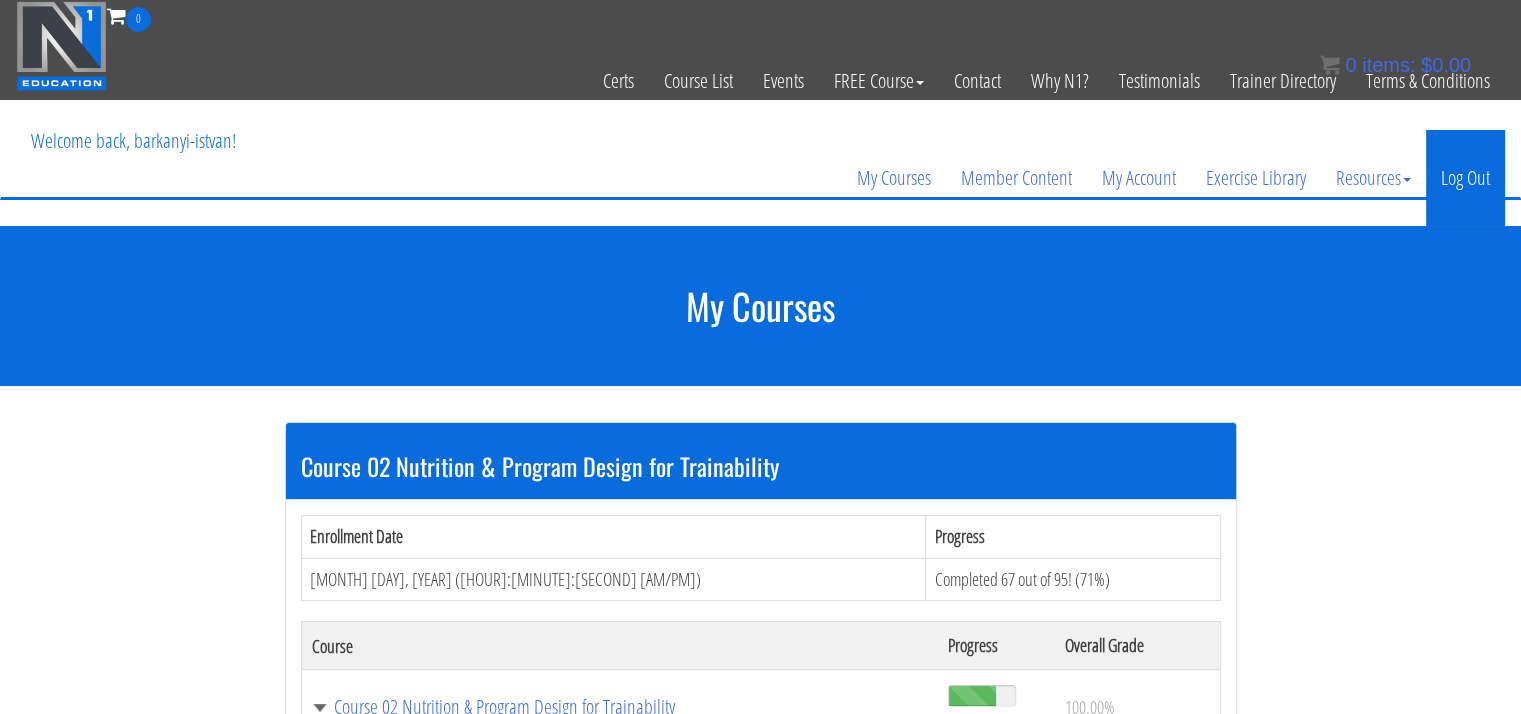 click on "Log Out" at bounding box center [1465, 178] 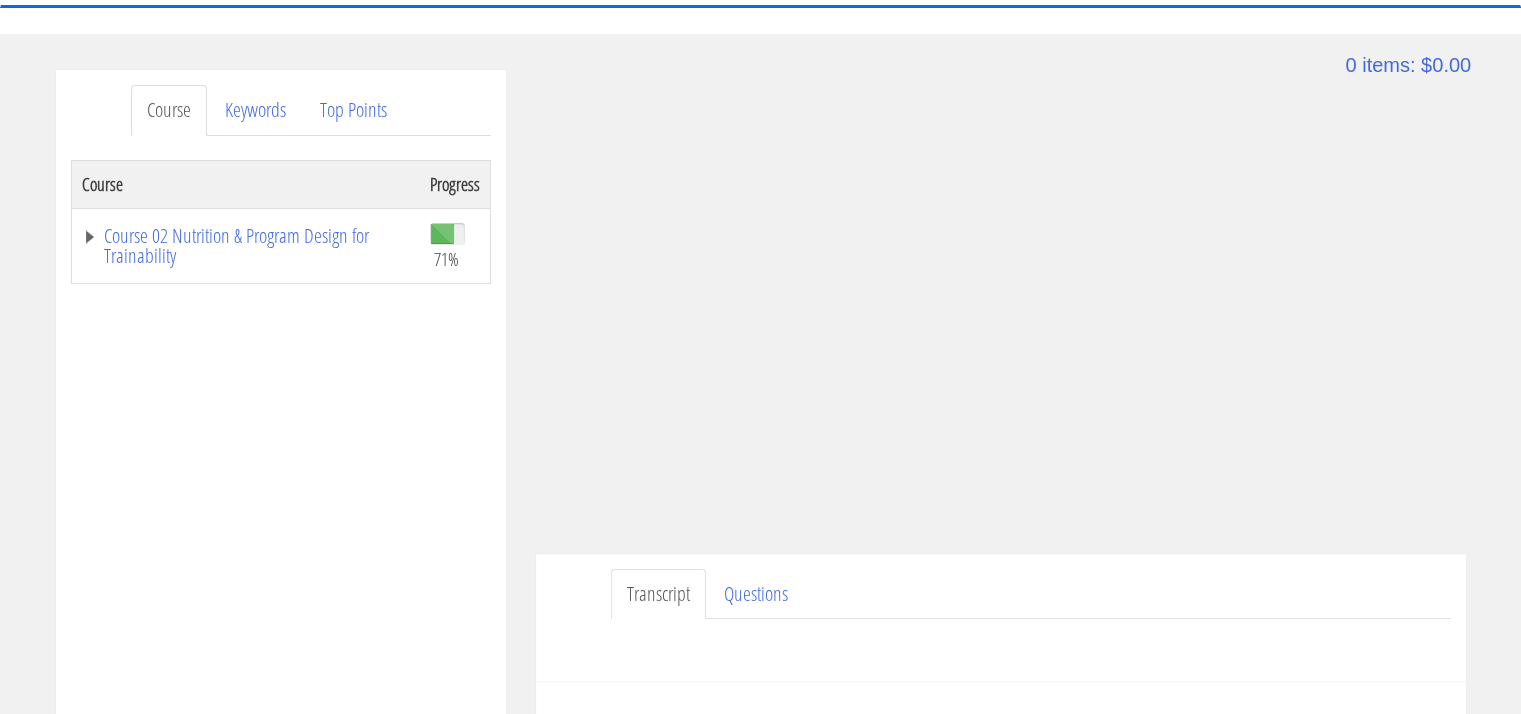 scroll, scrollTop: 200, scrollLeft: 0, axis: vertical 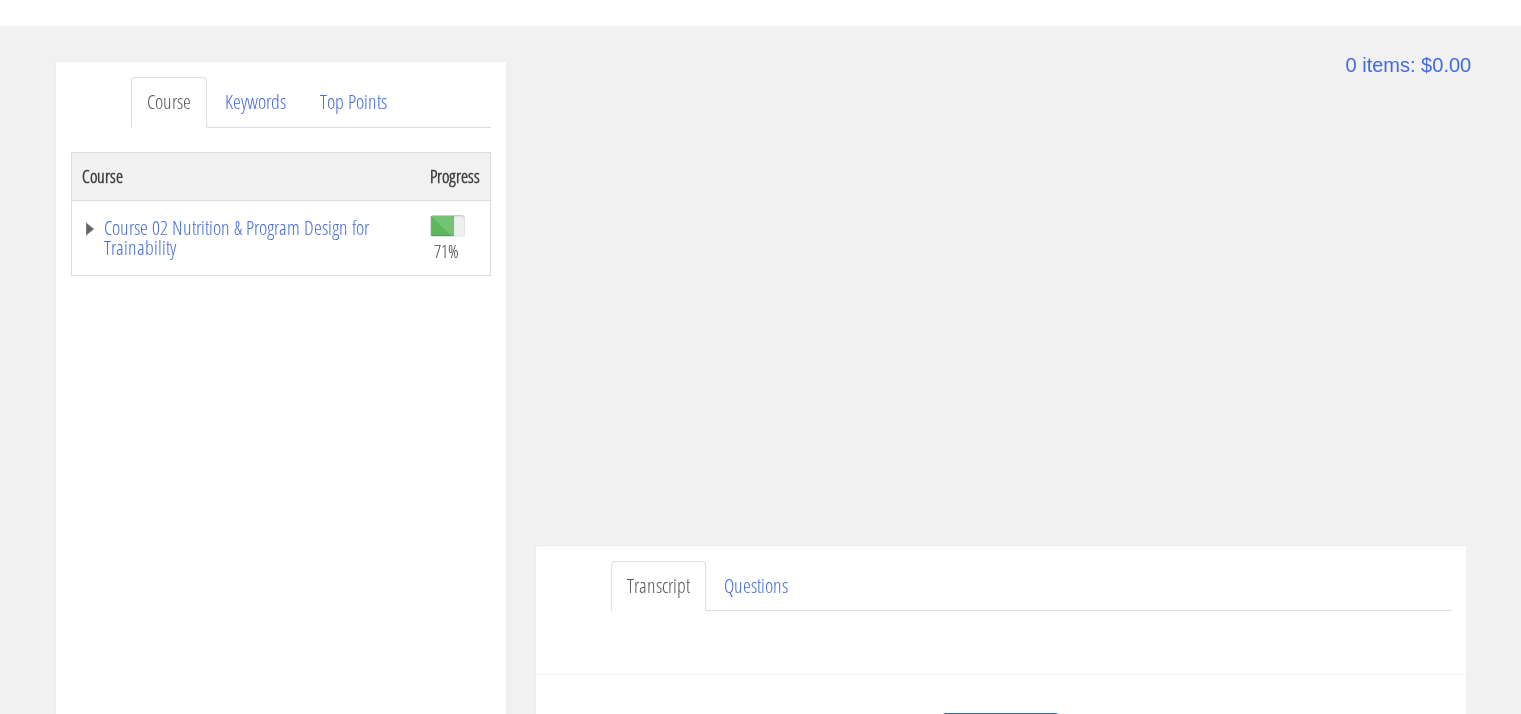 click on "Course
Keywords
Top Points
Course Progress Course 02 Nutrition & Program Design for Trainability
71%
Module 1
Introduction
Unit 1
Introduction
Unit 2
What to Expect - Course Outline
Module 2
What is Trainability
Unit 1
What is Trainability
Unit 2
Impact of Trainability
Module 3
Intro to Training Stimuli
Unit 1
Introduction to Training Stimuli
Unit 2
Principles of Adaptation" at bounding box center [281, 626] 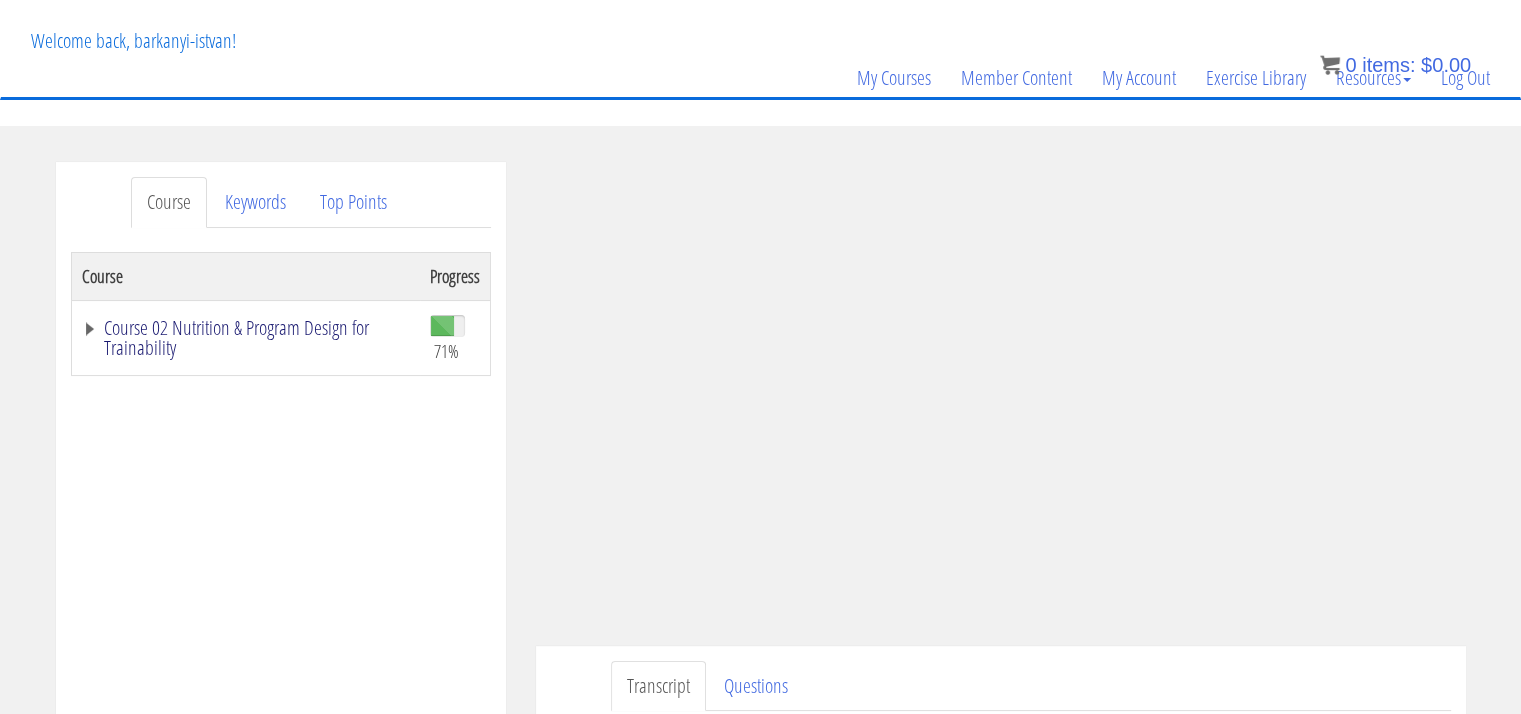 click on "Course 02 Nutrition & Program Design for Trainability" at bounding box center (246, 338) 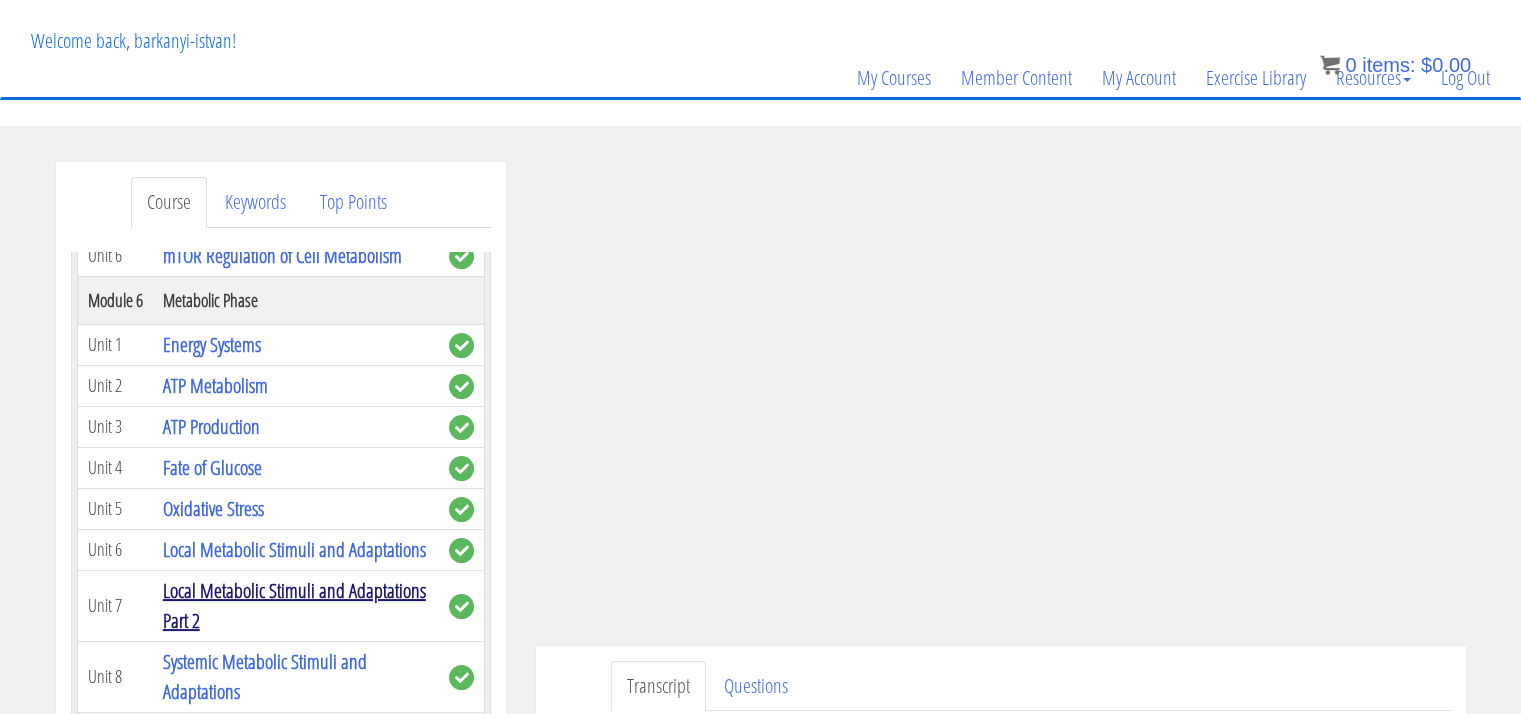 scroll, scrollTop: 1600, scrollLeft: 0, axis: vertical 